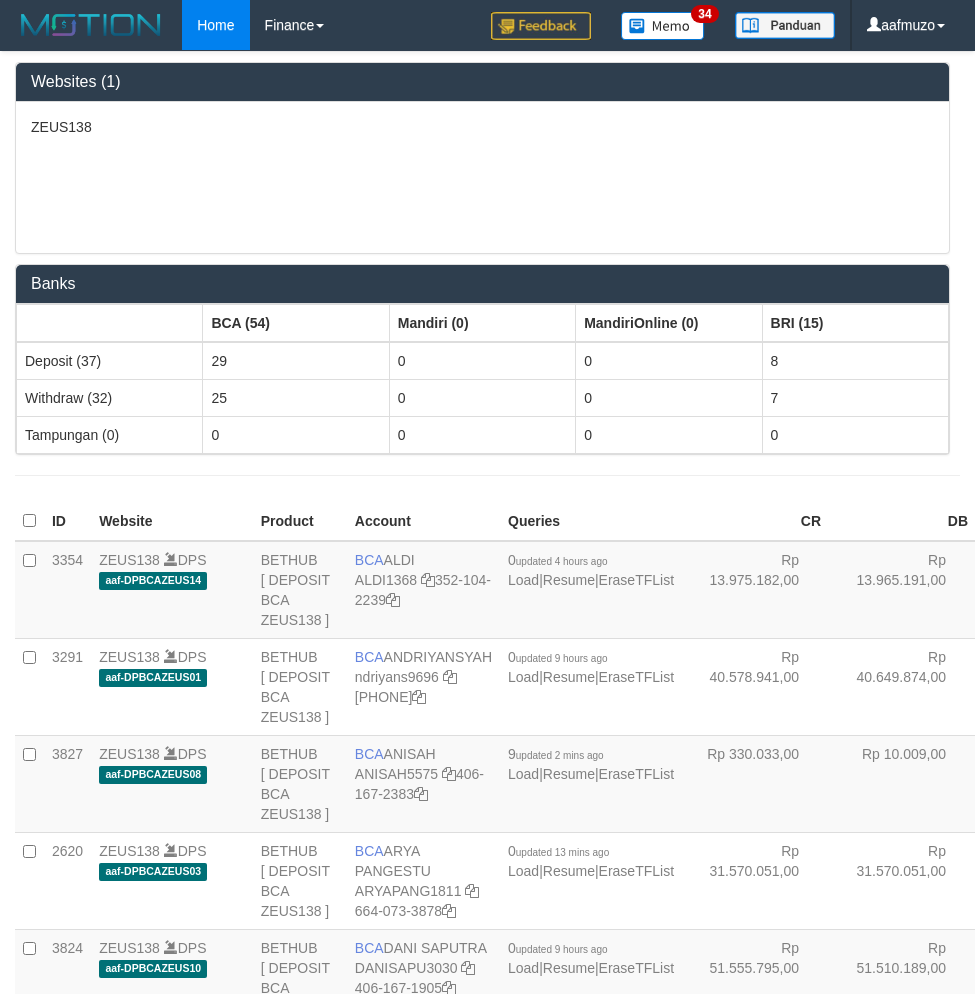 scroll, scrollTop: 3965, scrollLeft: 0, axis: vertical 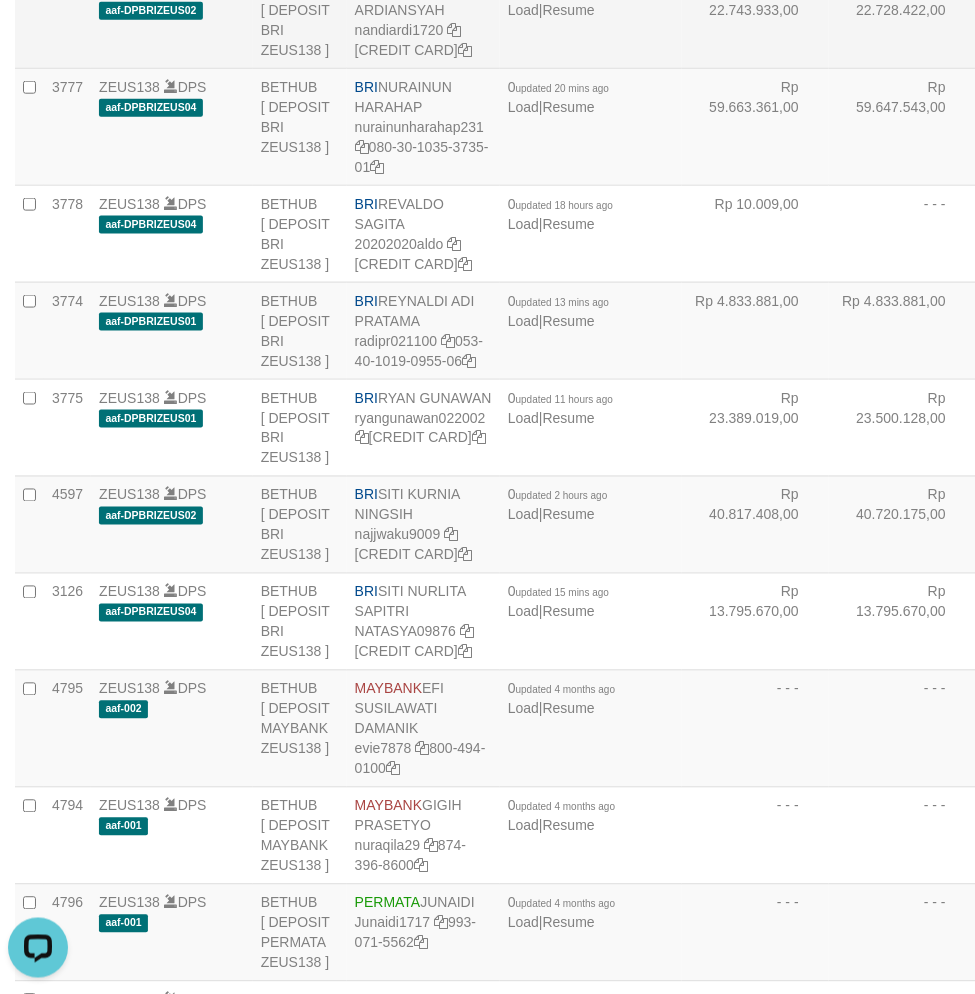 click on "Rp 22.743.933,00" at bounding box center [755, 19] 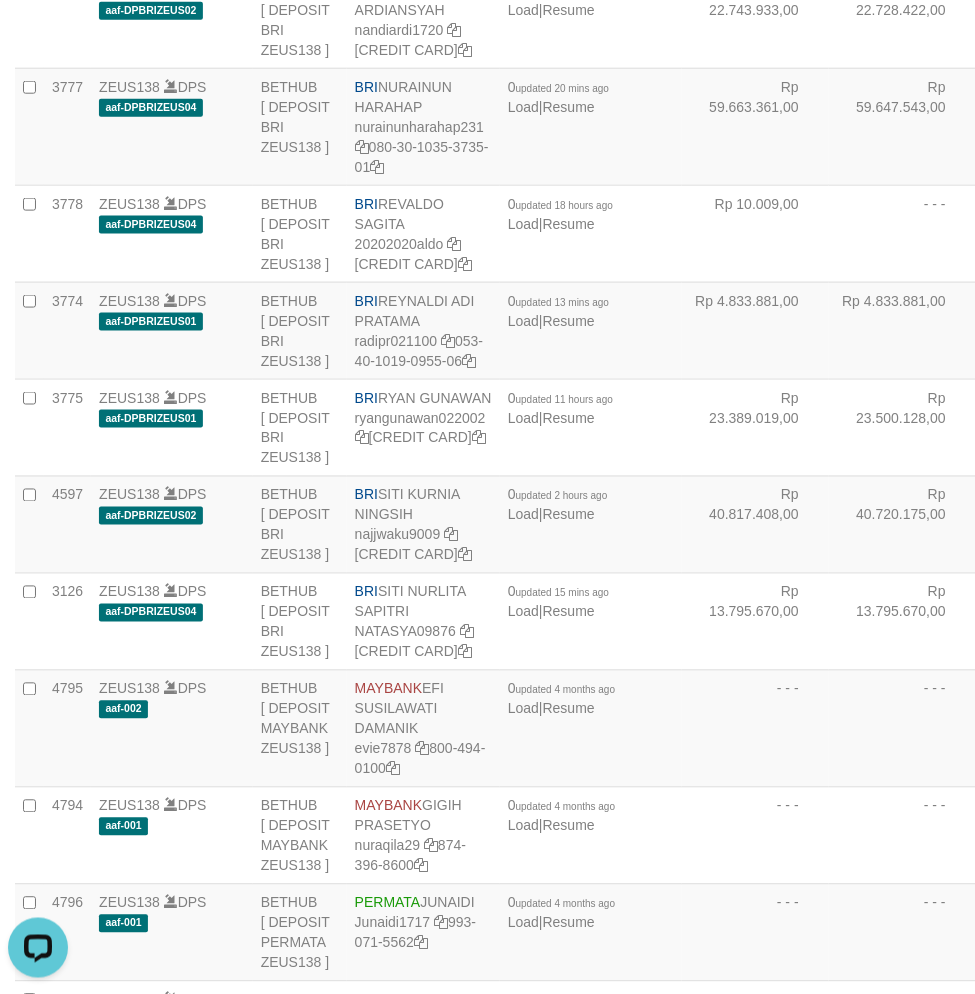 scroll, scrollTop: 3002, scrollLeft: 0, axis: vertical 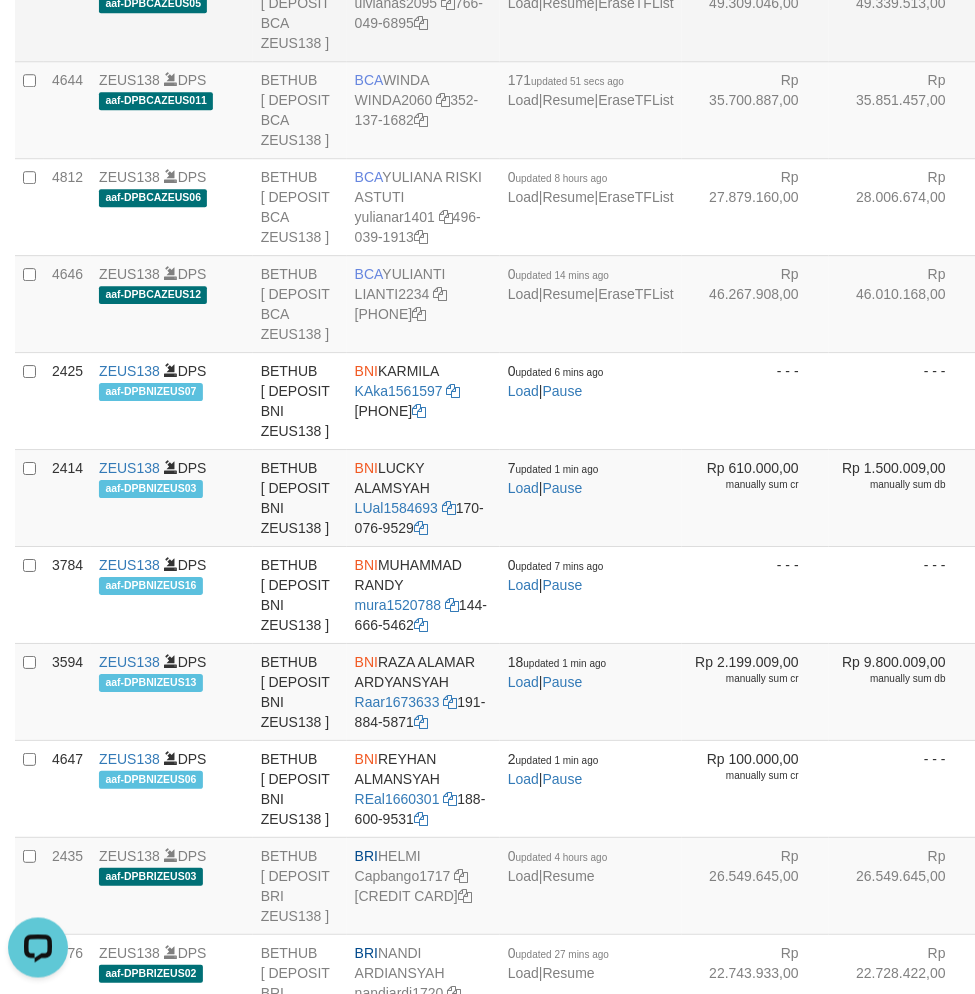 click on "Rp 49.309.046,00" at bounding box center (755, 12) 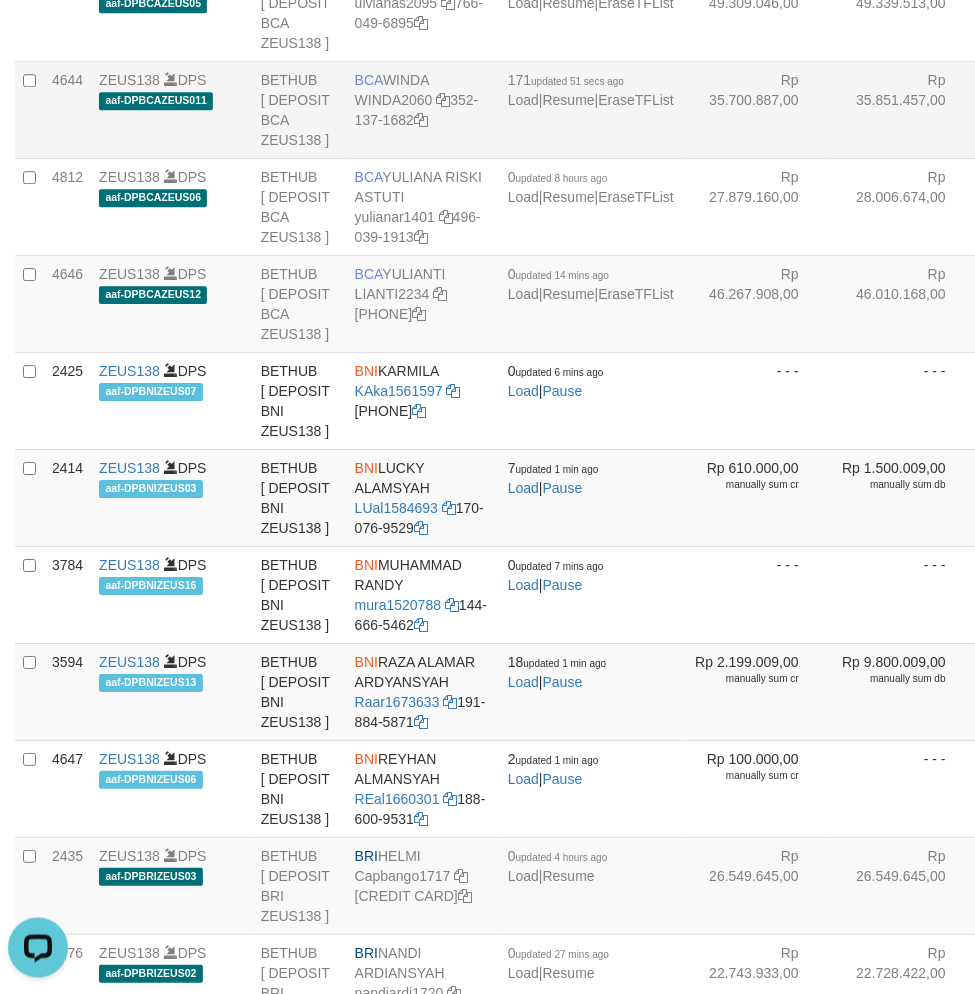 click on "BCA
WINDA
WINDA2060
352-137-1682" at bounding box center [423, 109] 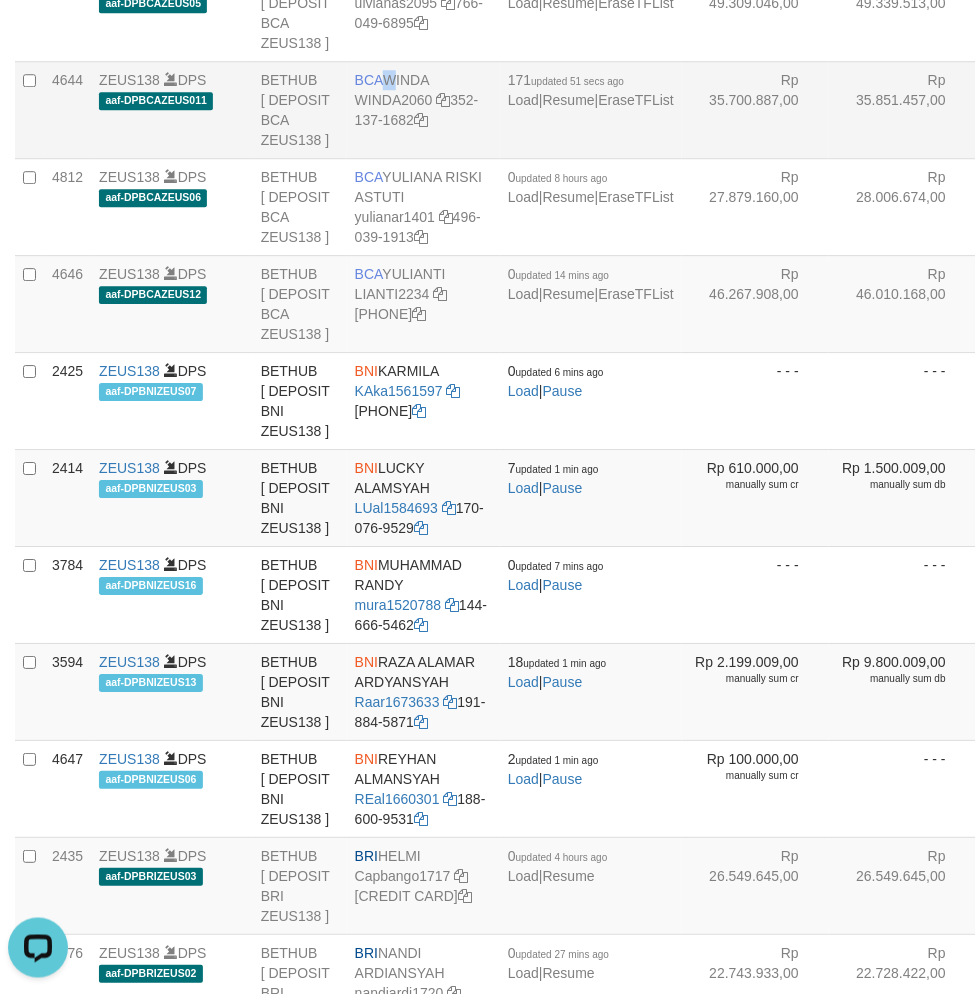 click on "BCA
WINDA
WINDA2060
352-137-1682" at bounding box center [423, 109] 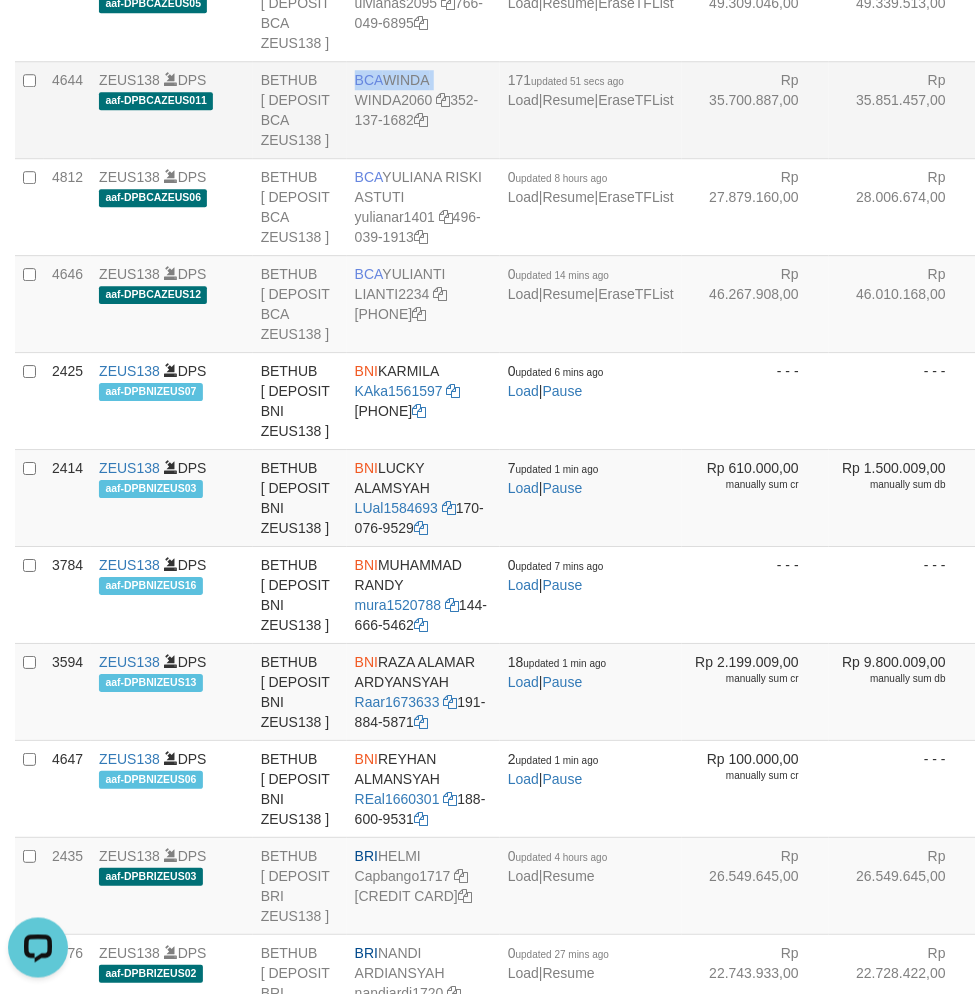 click on "BCA
WINDA
WINDA2060
352-137-1682" at bounding box center (423, 109) 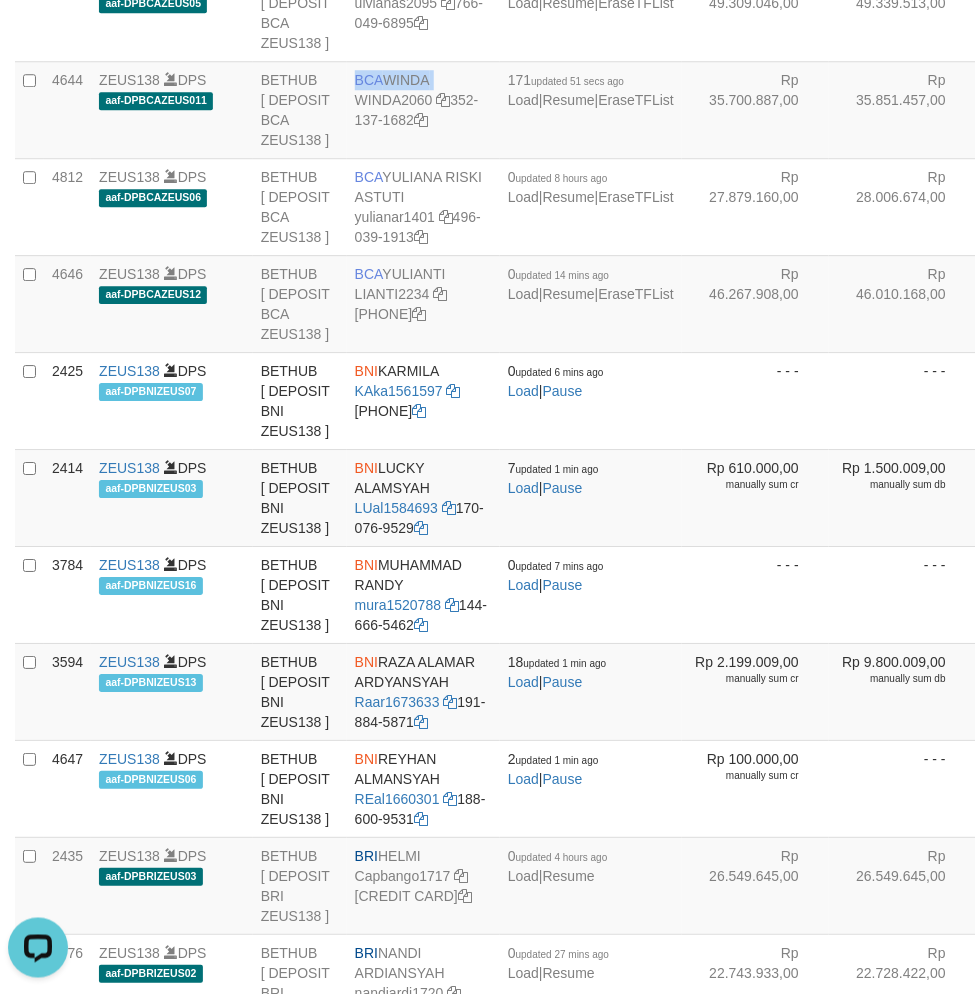 copy on "BCA
WINDA" 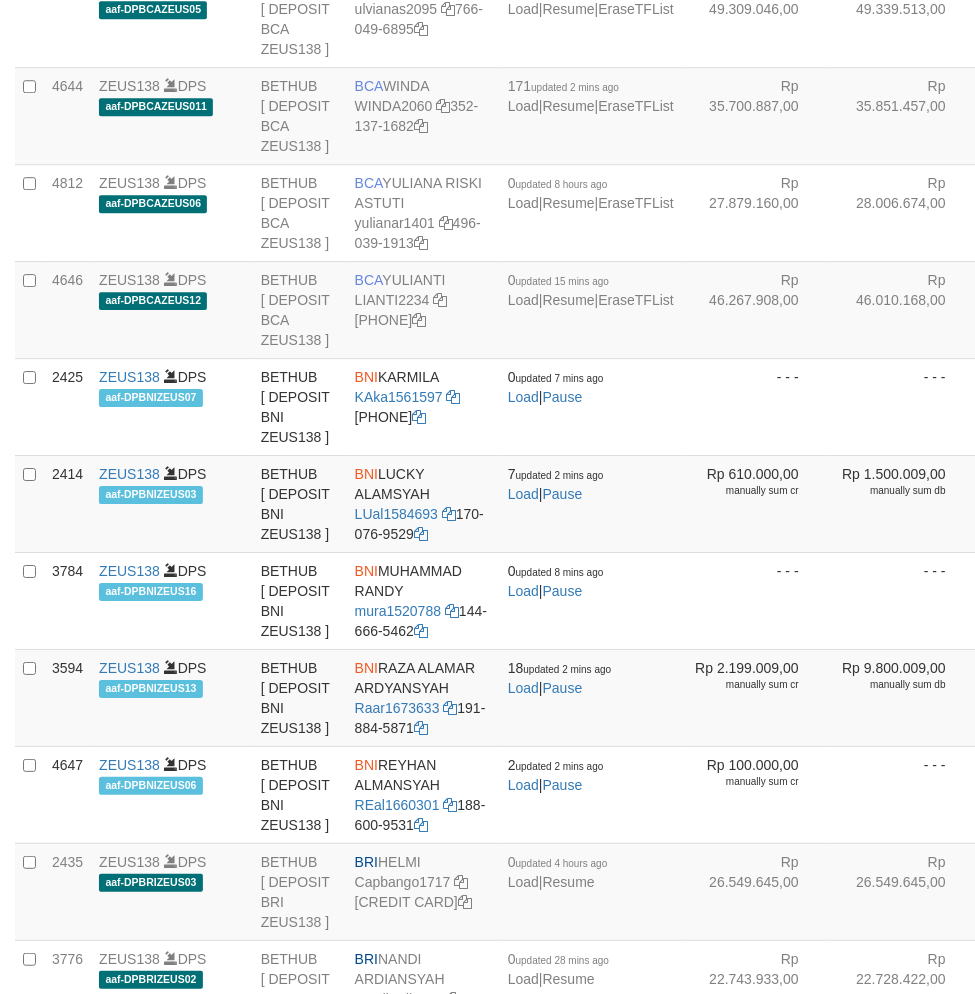 scroll, scrollTop: 3002, scrollLeft: 0, axis: vertical 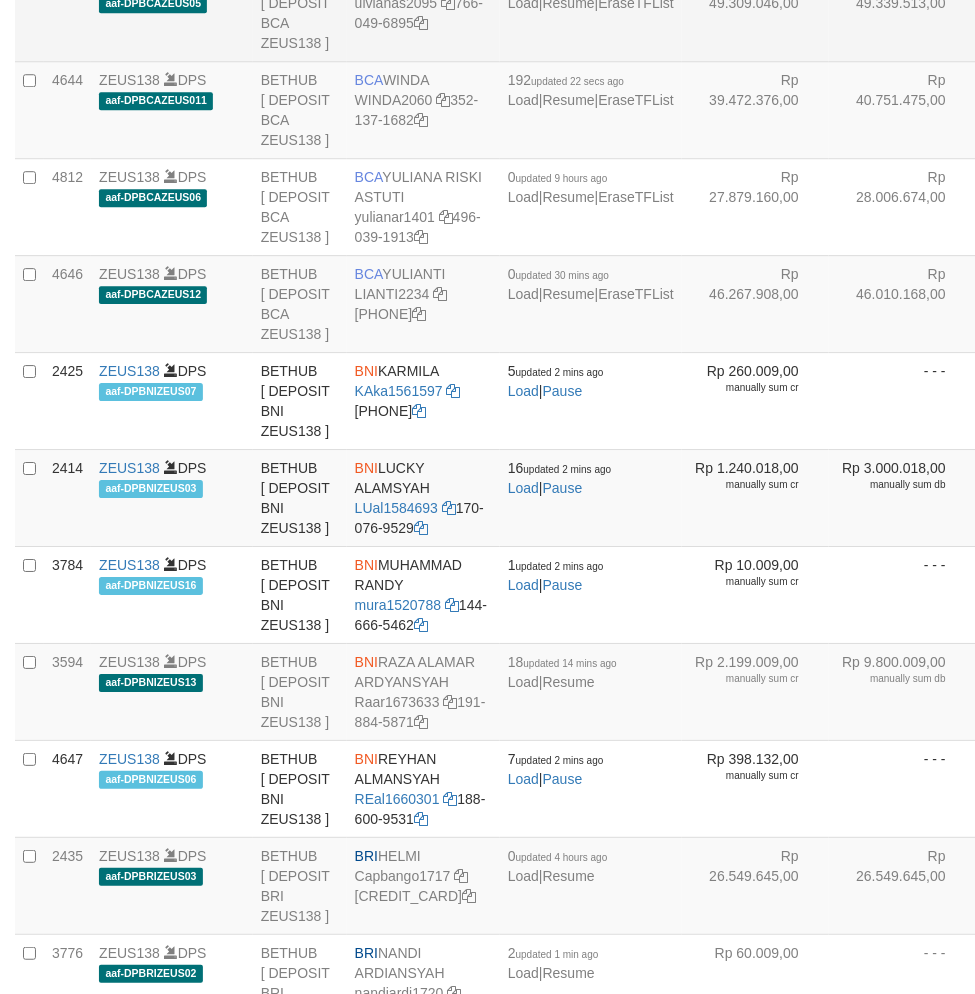 click on "Rp 49.309.046,00" at bounding box center [755, 12] 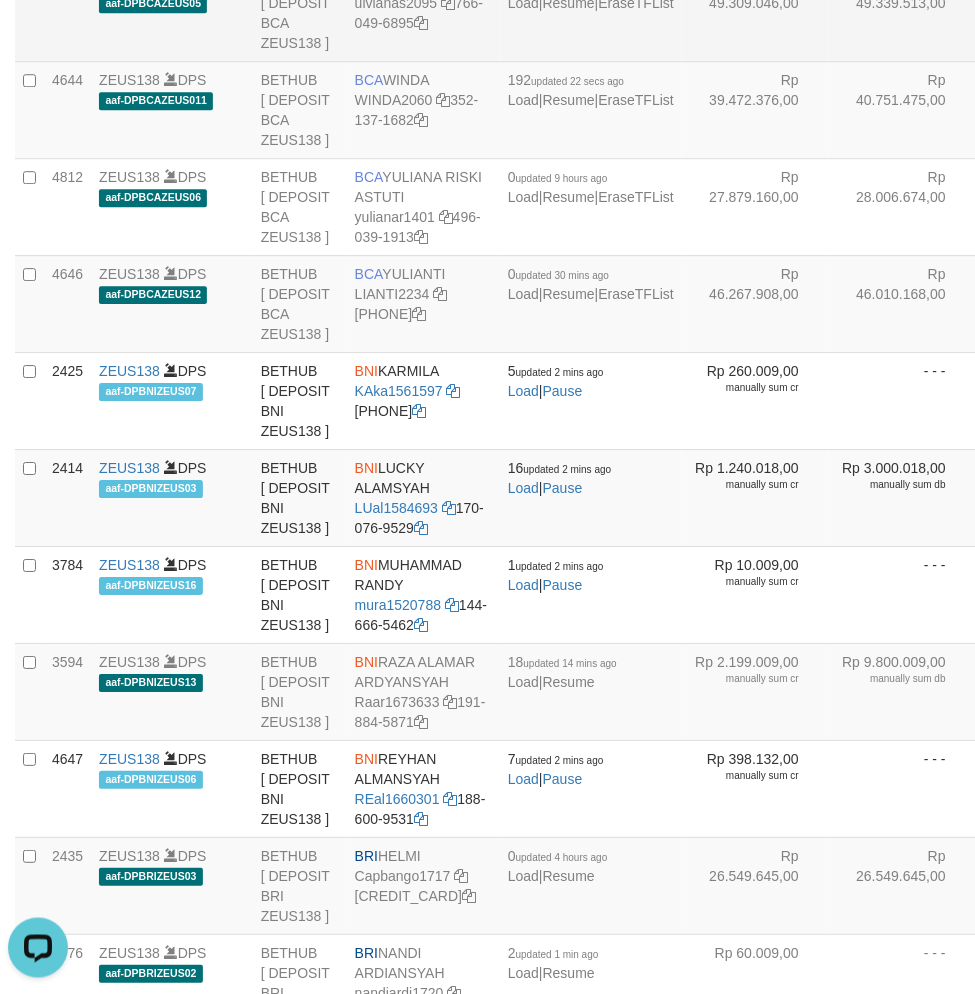scroll, scrollTop: 0, scrollLeft: 0, axis: both 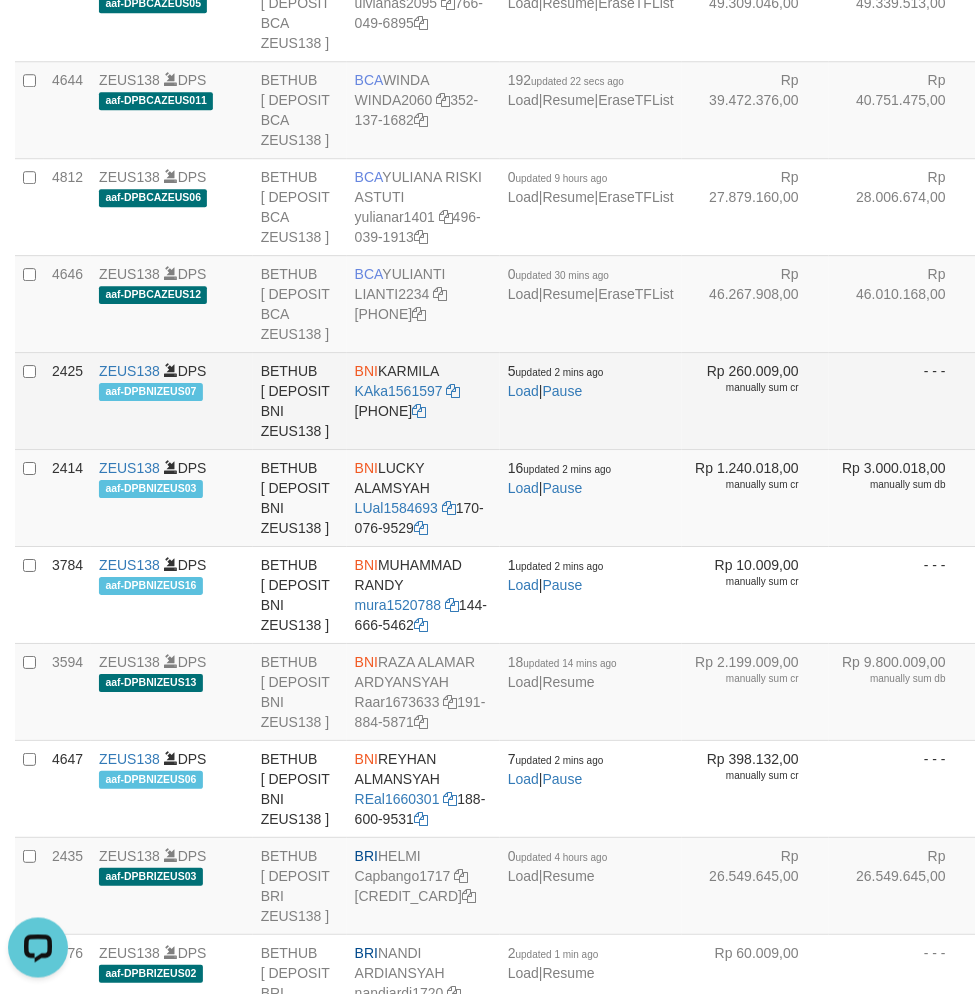 click on "BNI
KARMILA
KAka1561597
158-220-1876" at bounding box center [423, 400] 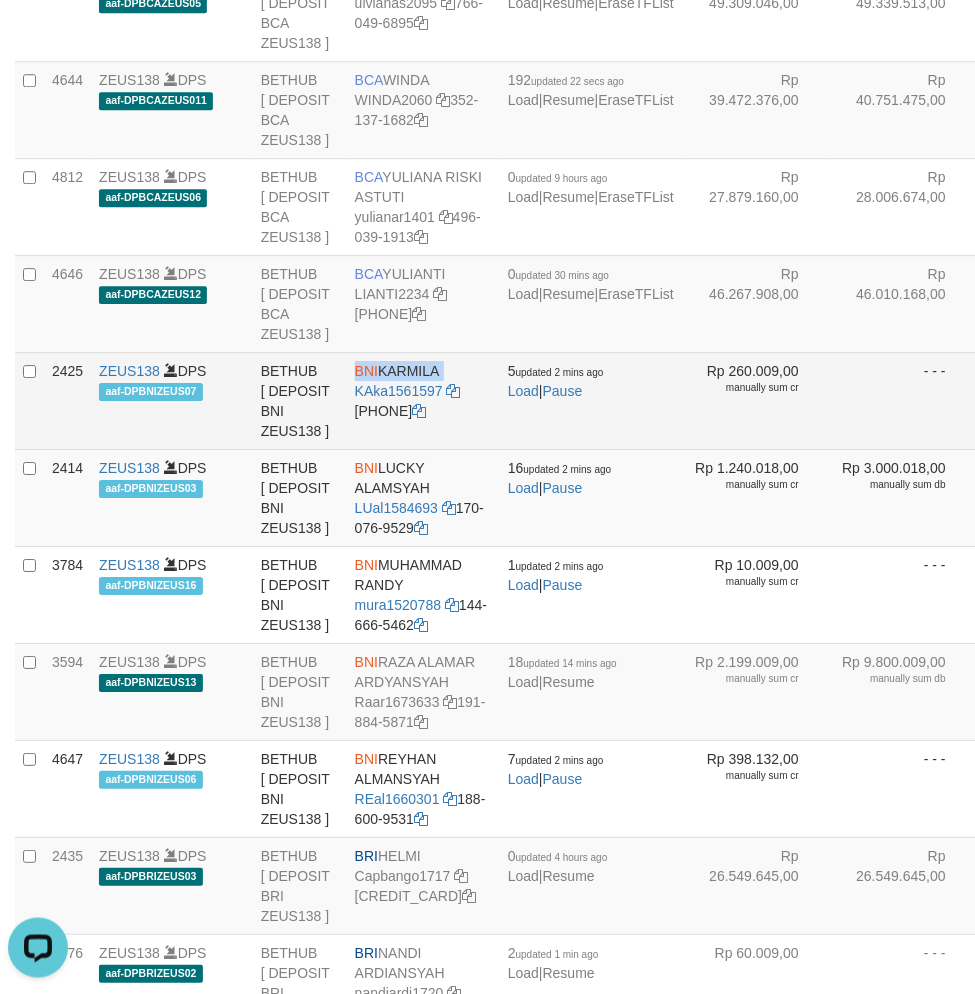 click on "BNI
KARMILA
KAka1561597
158-220-1876" at bounding box center [423, 400] 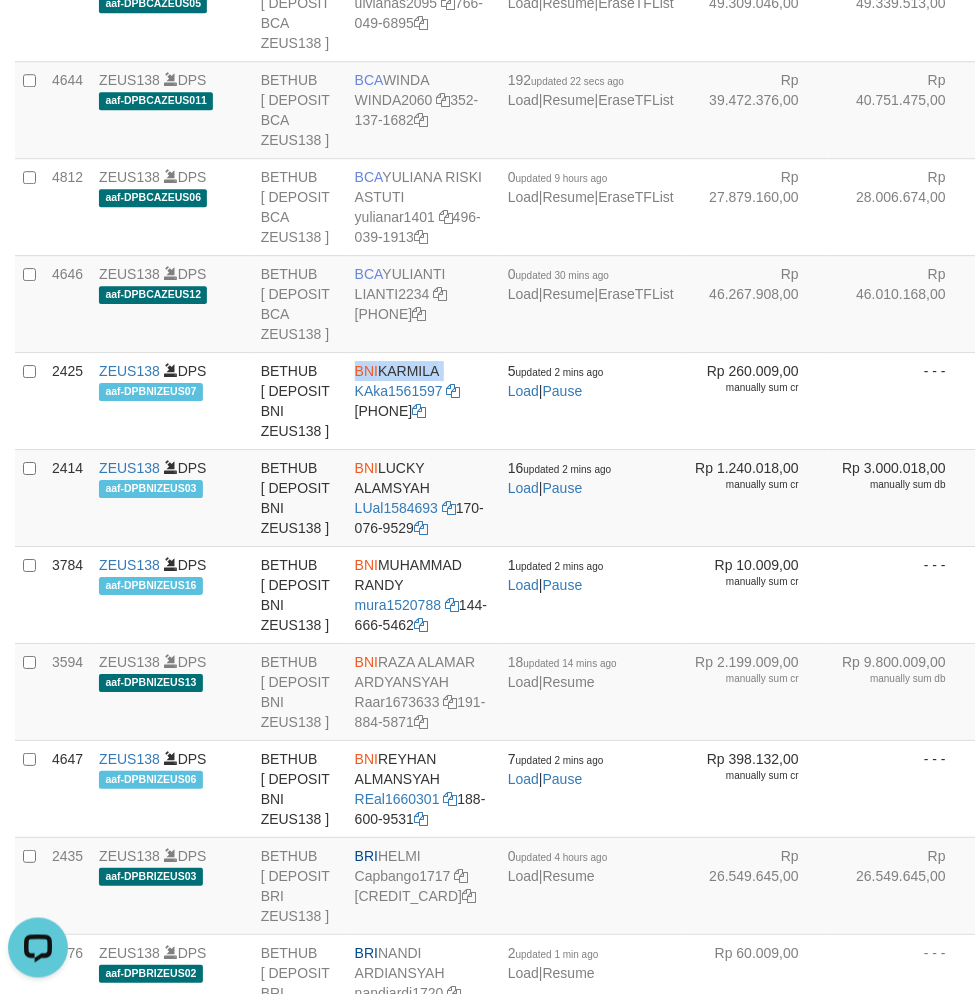 copy on "BNI
KARMILA" 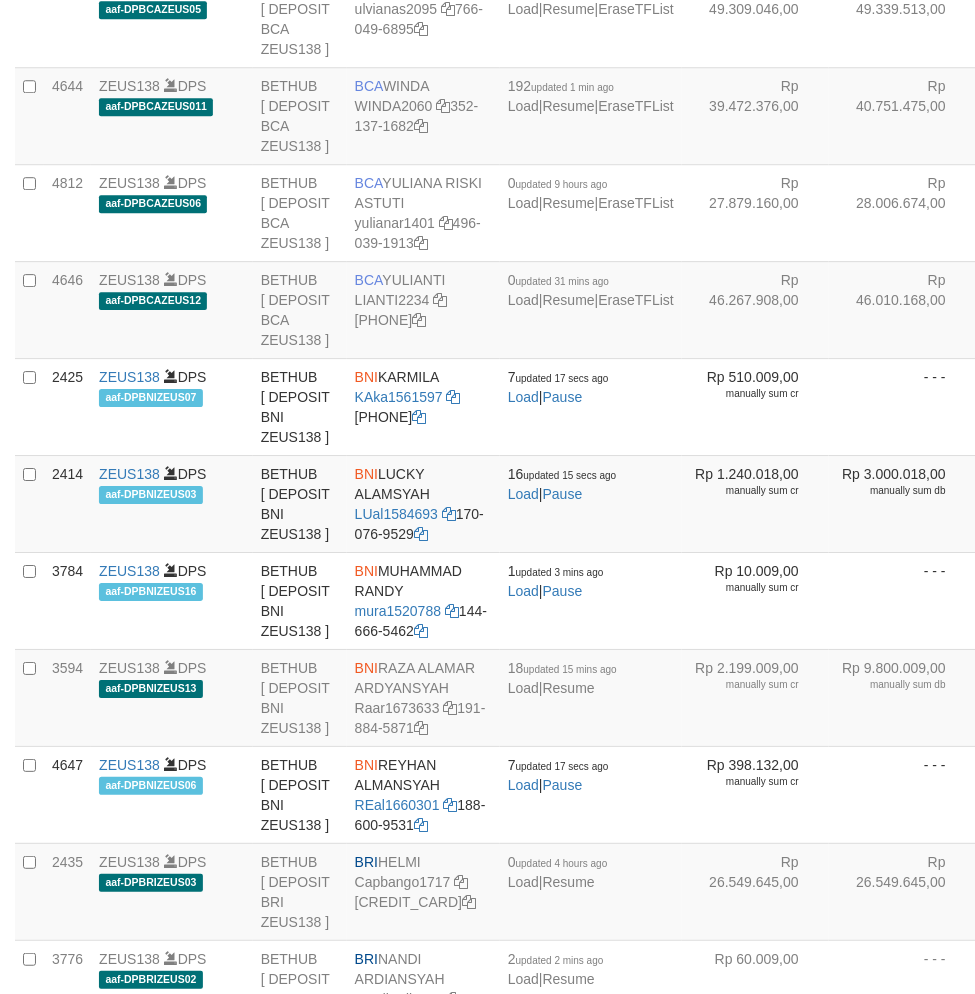 scroll, scrollTop: 3002, scrollLeft: 0, axis: vertical 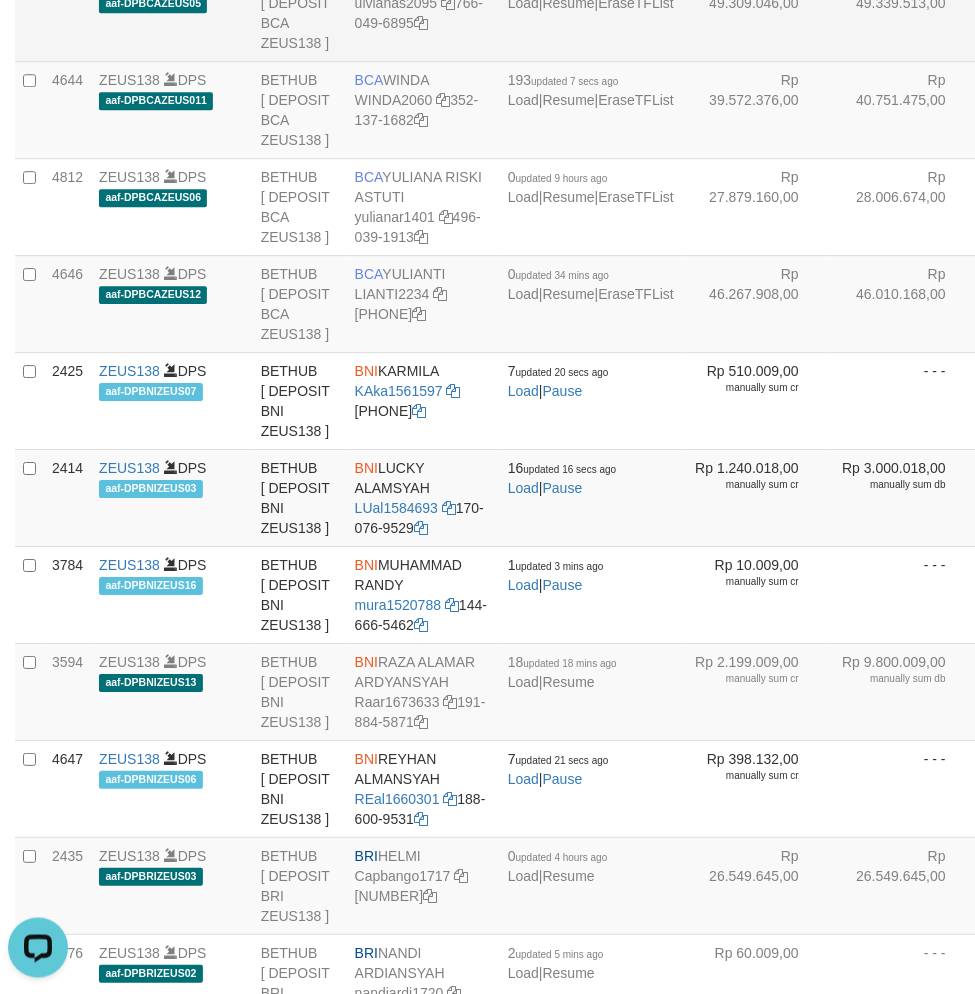 click on "Rp 49.309.046,00" at bounding box center [755, 12] 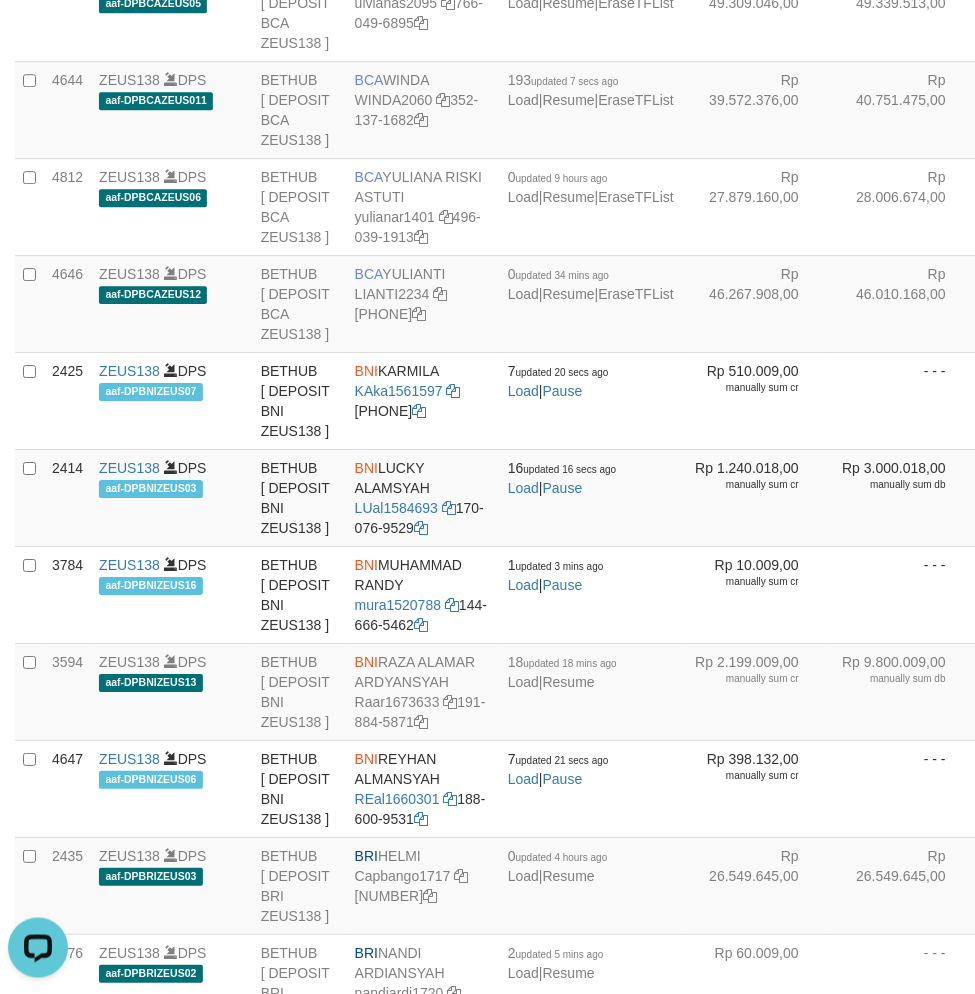 scroll, scrollTop: 4363, scrollLeft: 0, axis: vertical 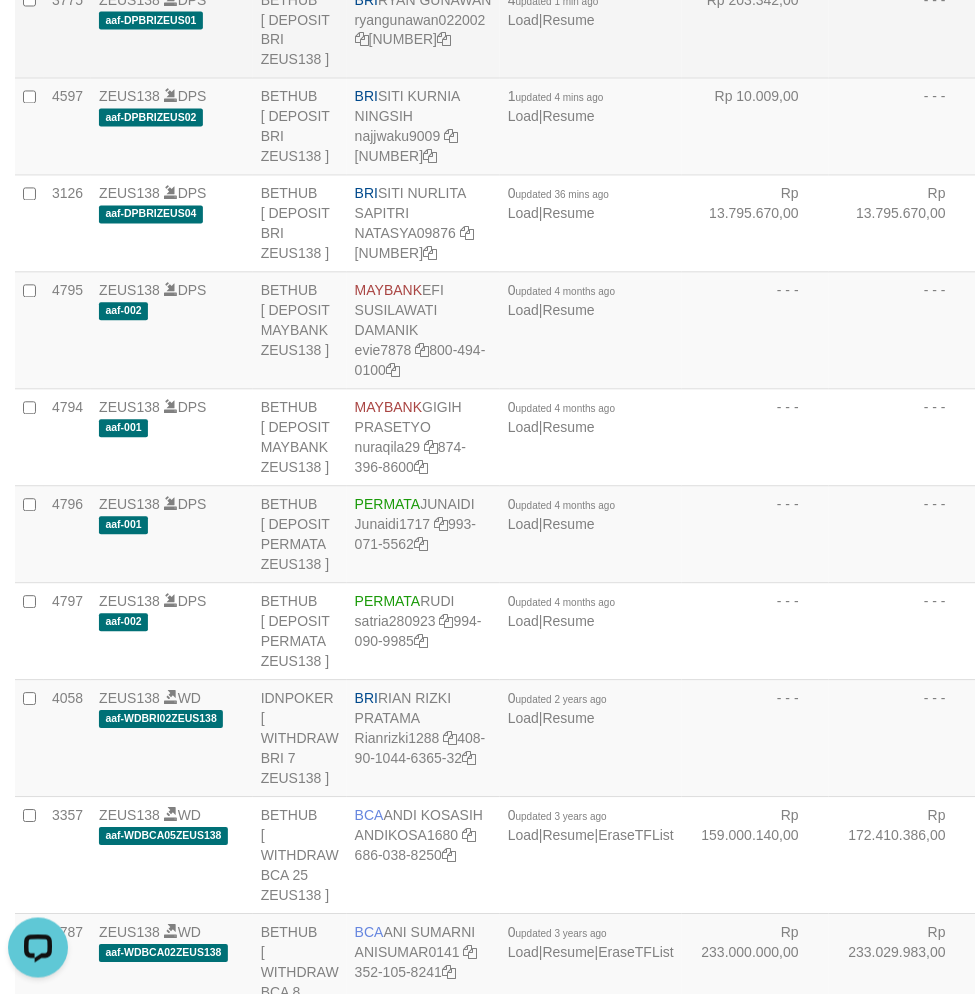 click on "BRI
RYAN GUNAWAN
ryangunawan022002
141-80-1032-4525-08" at bounding box center [423, 29] 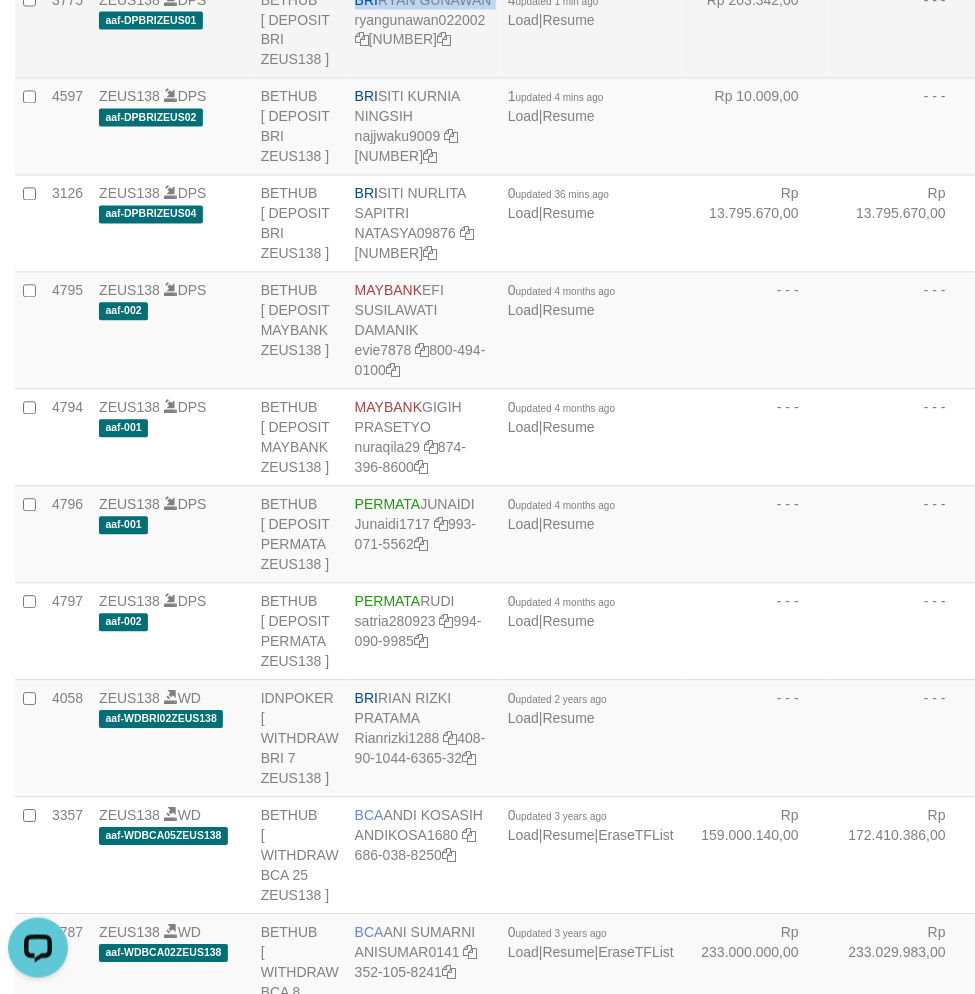 click on "BRI
RYAN GUNAWAN
ryangunawan022002
141-80-1032-4525-08" at bounding box center (423, 29) 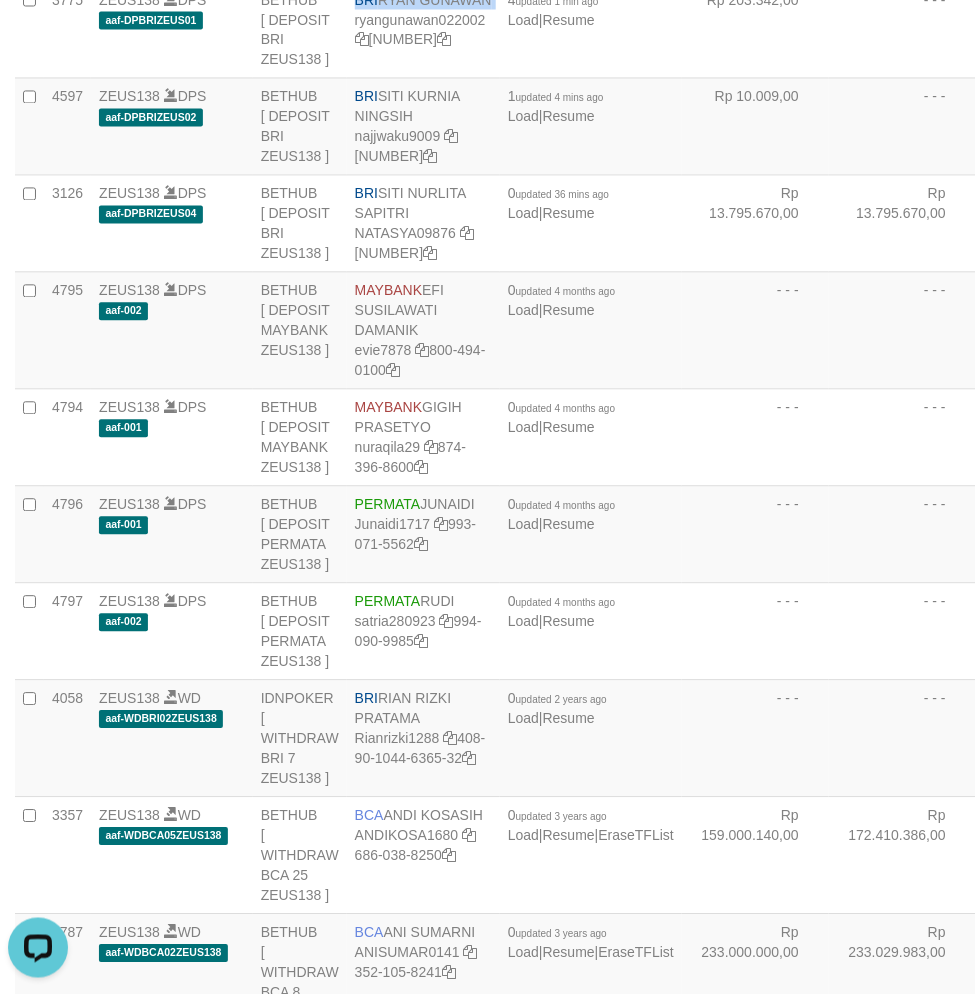 copy on "BRI
RYAN GUNAWAN" 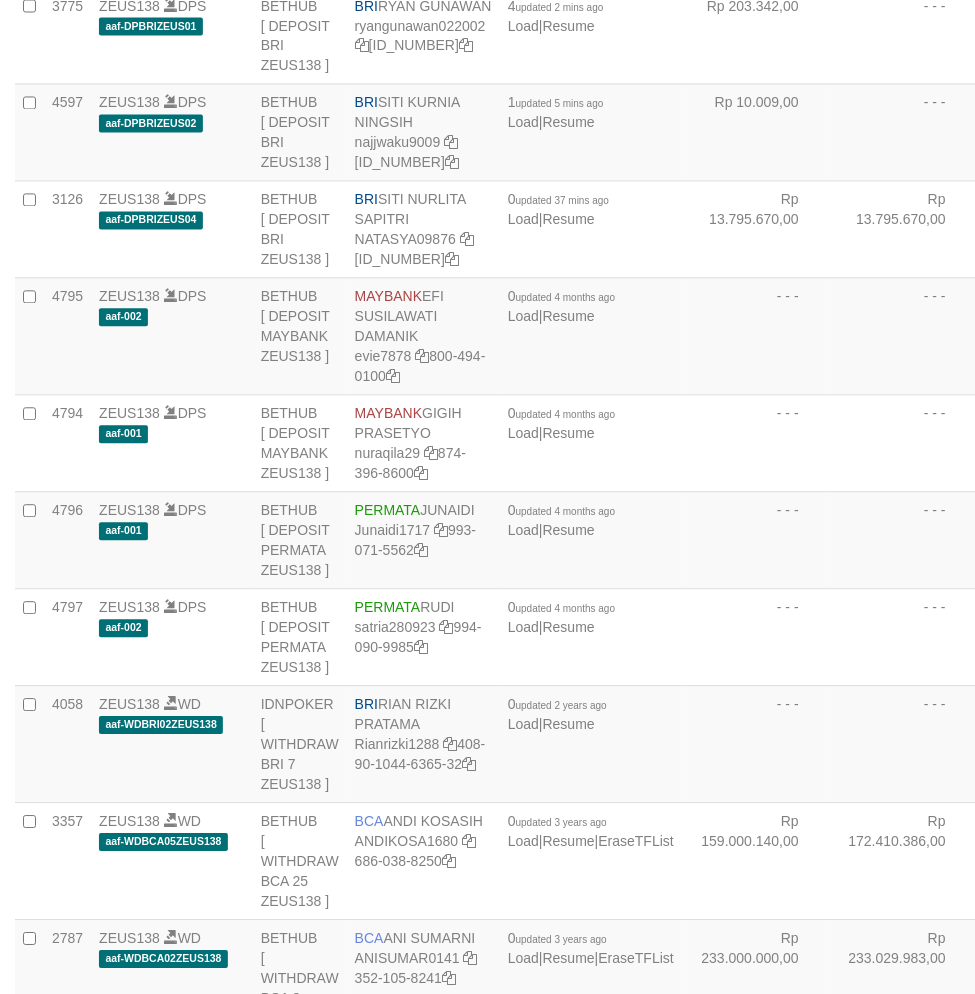 scroll, scrollTop: 4363, scrollLeft: 0, axis: vertical 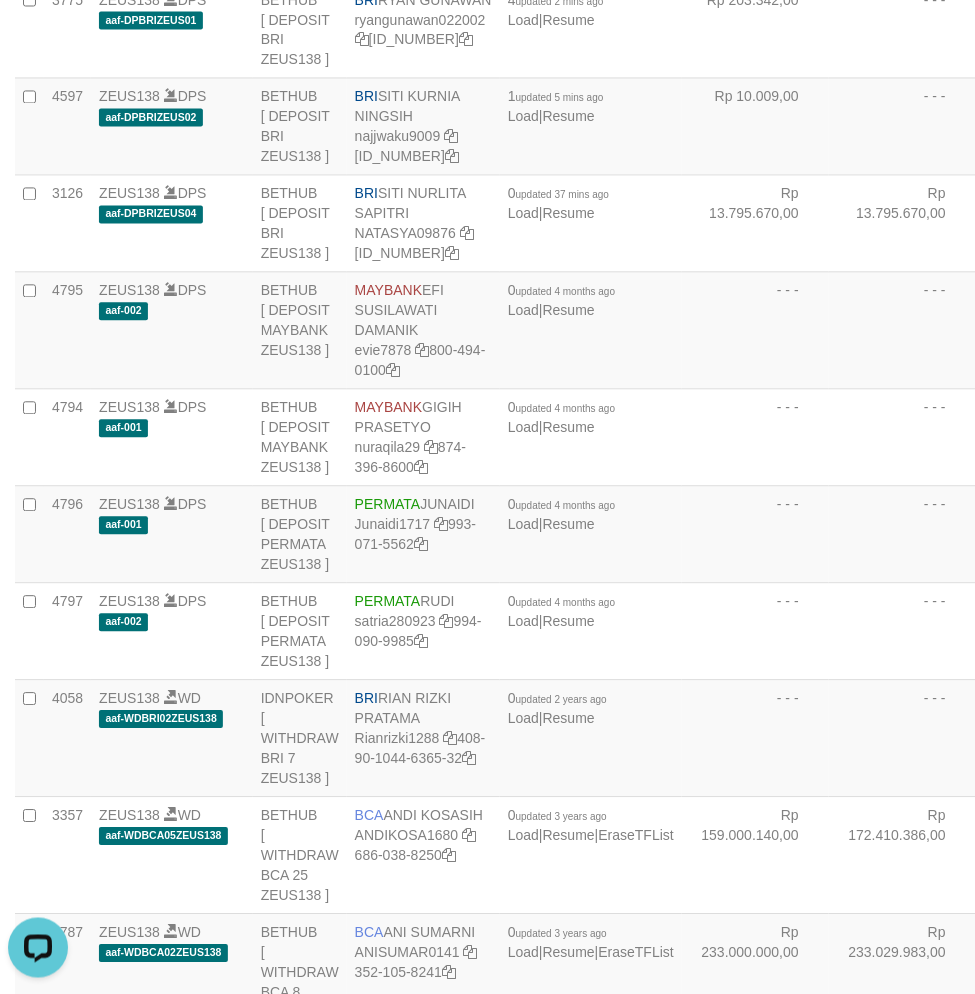 click on "Rp 100.000,00" at bounding box center (755, -68) 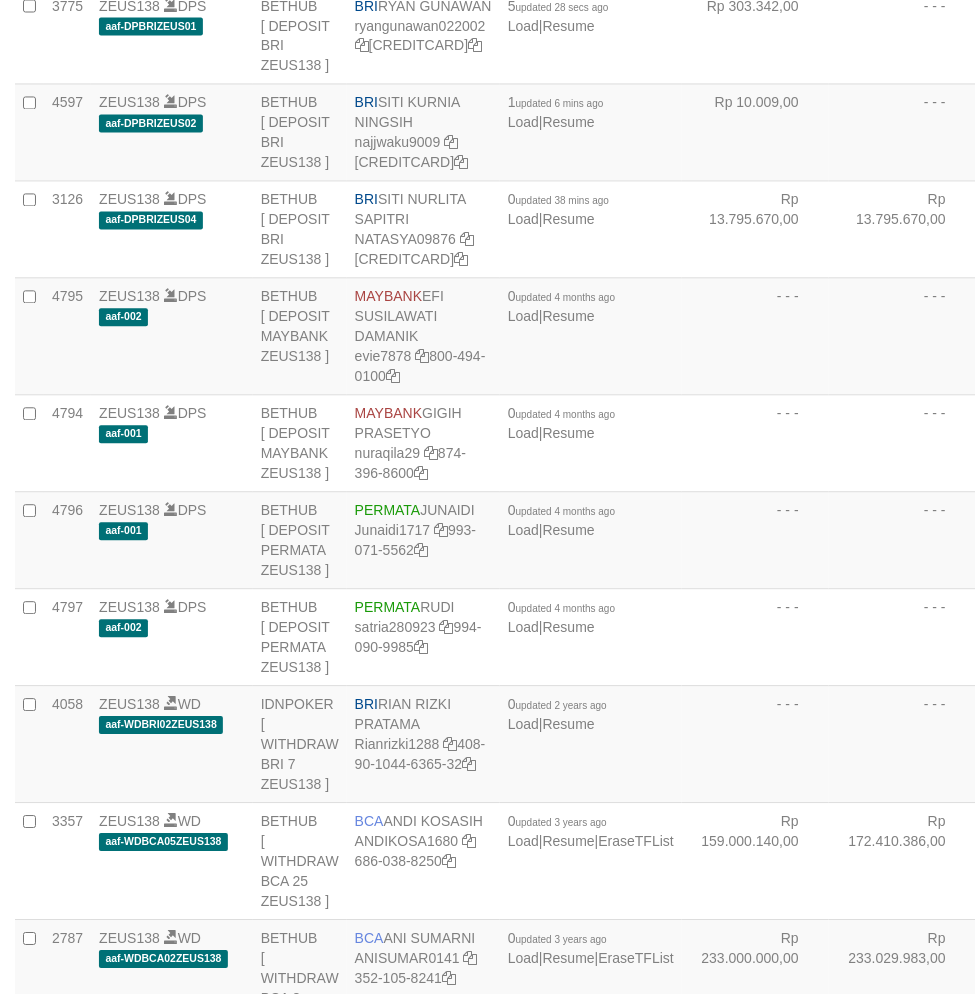 scroll, scrollTop: 4363, scrollLeft: 0, axis: vertical 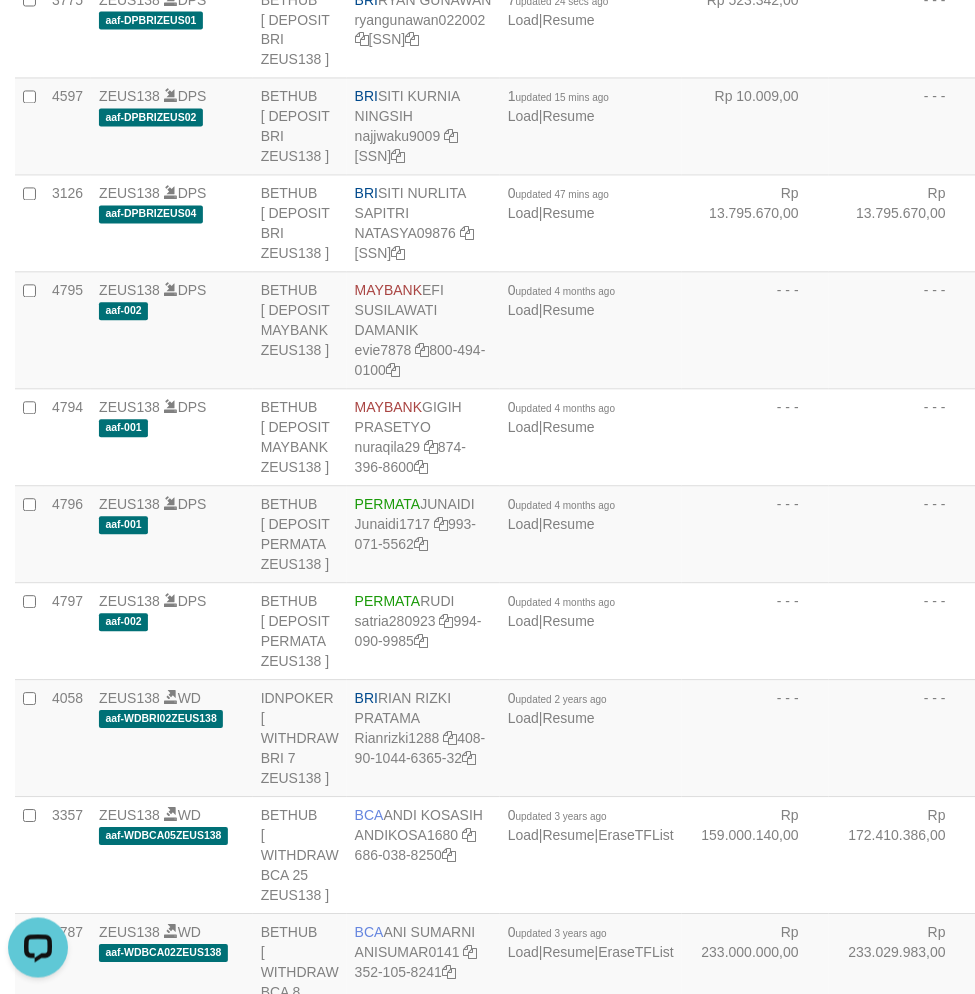drag, startPoint x: 610, startPoint y: 425, endPoint x: 586, endPoint y: 395, distance: 38.418747 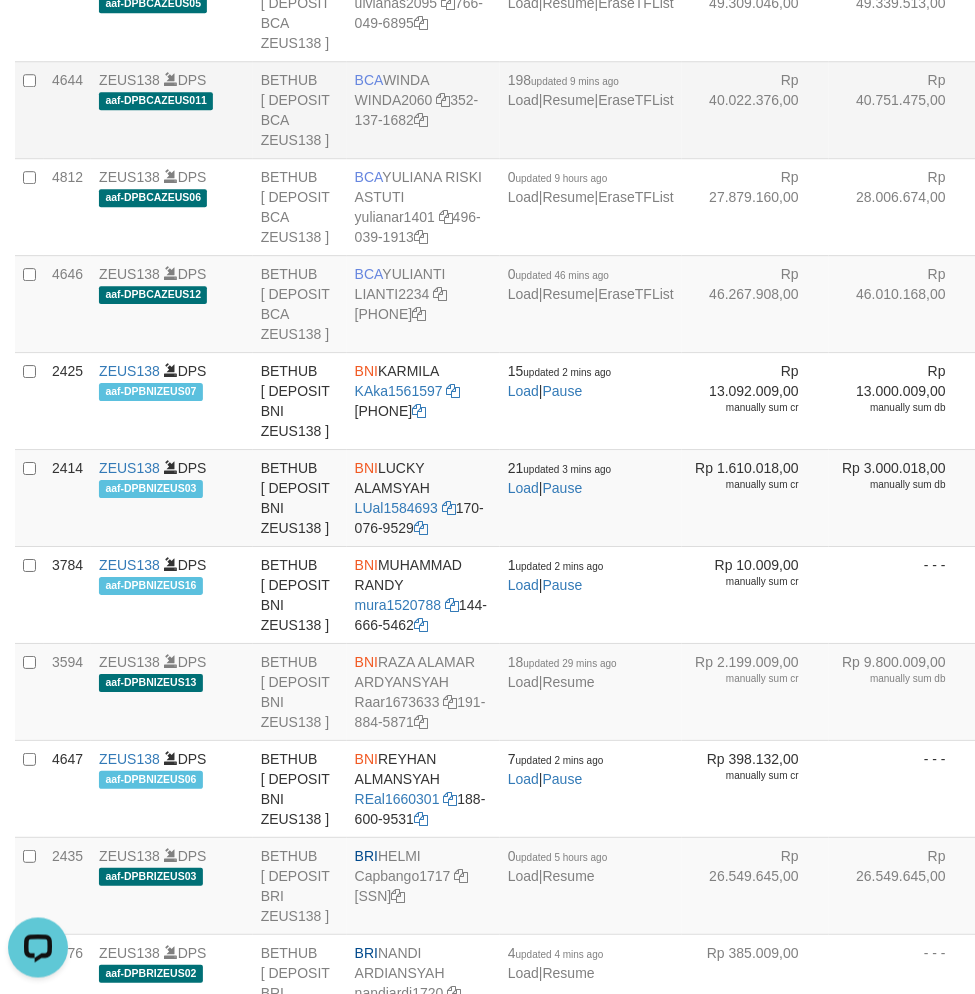 click on "BCA
WINDA
WINDA2060
352-137-1682" at bounding box center [423, 109] 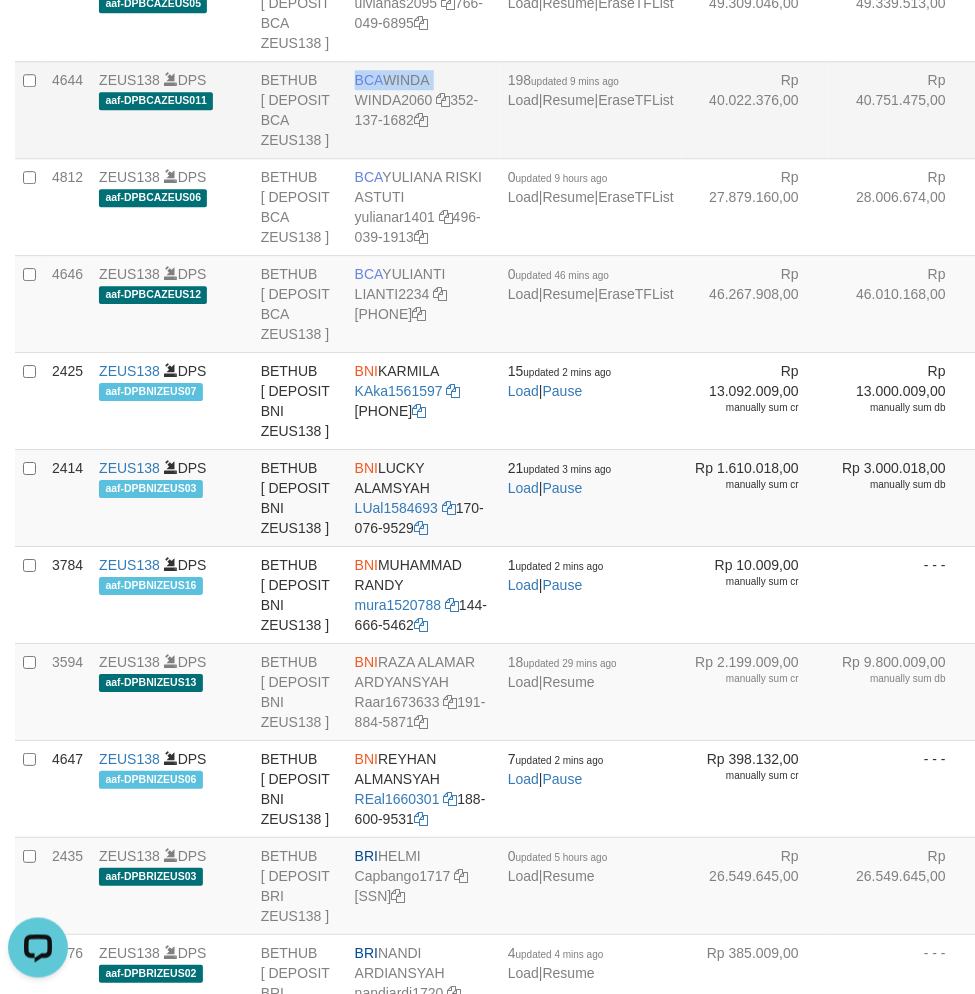 click on "BCA
WINDA
WINDA2060
352-137-1682" at bounding box center [423, 109] 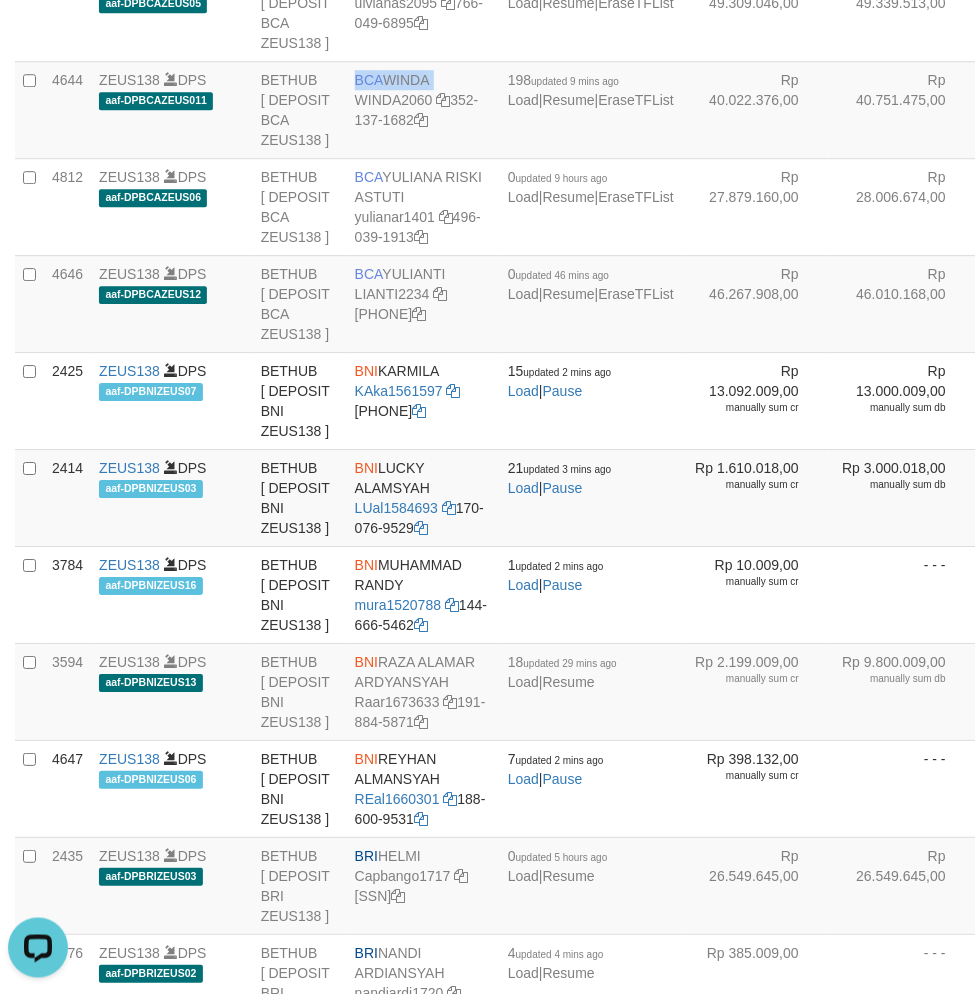 copy on "BCA
WINDA" 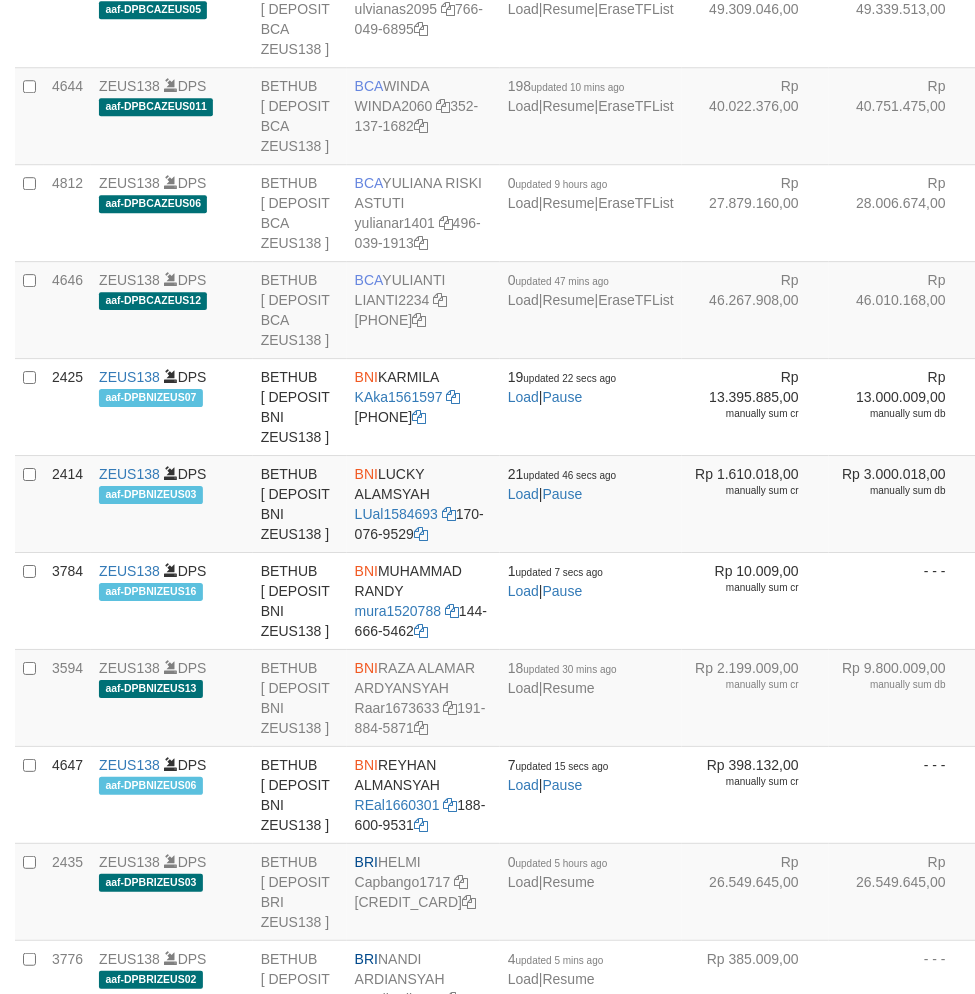 scroll, scrollTop: 3002, scrollLeft: 0, axis: vertical 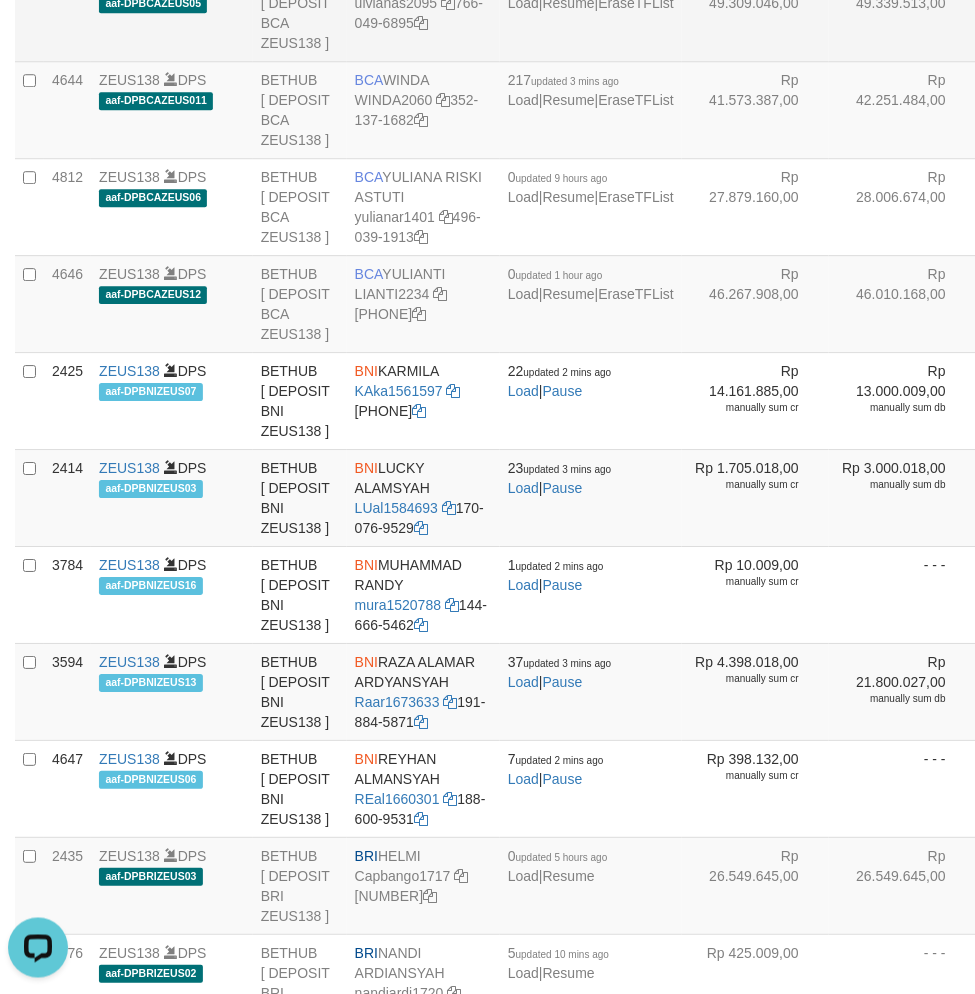 click on "Rp 49.309.046,00" at bounding box center [755, 12] 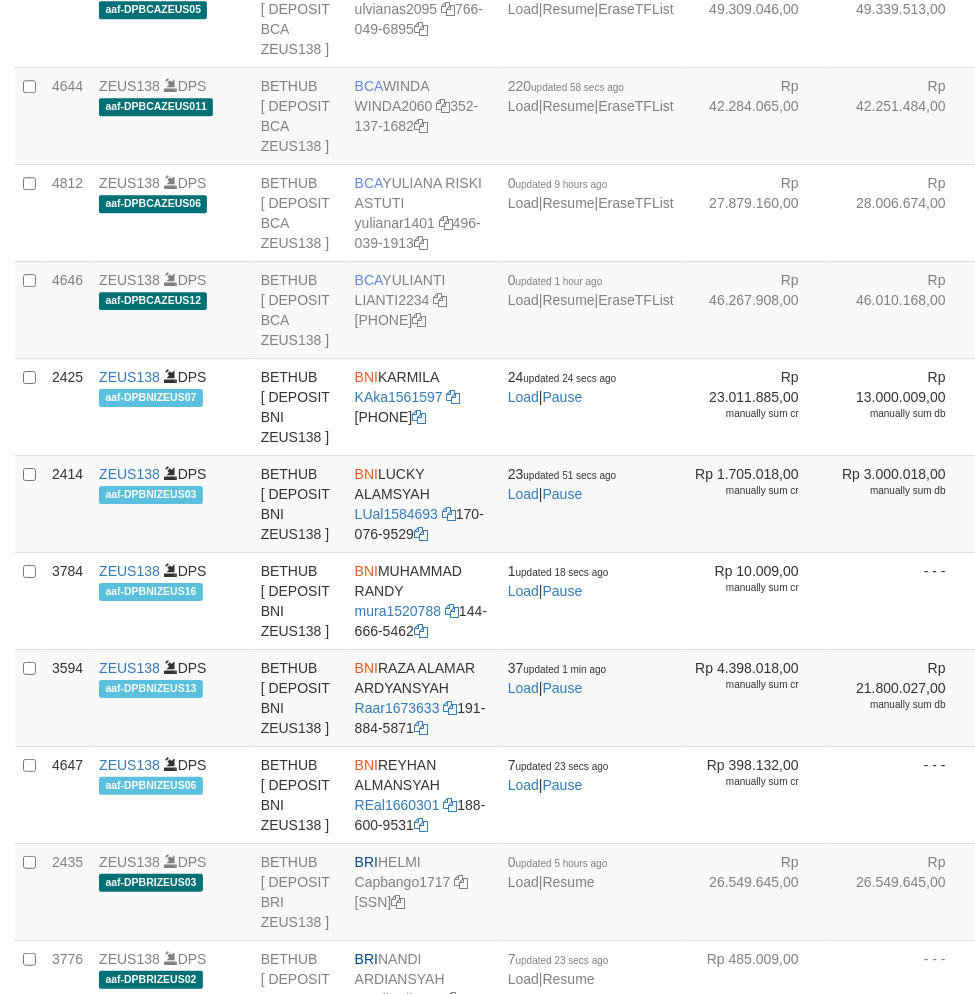 scroll, scrollTop: 3002, scrollLeft: 0, axis: vertical 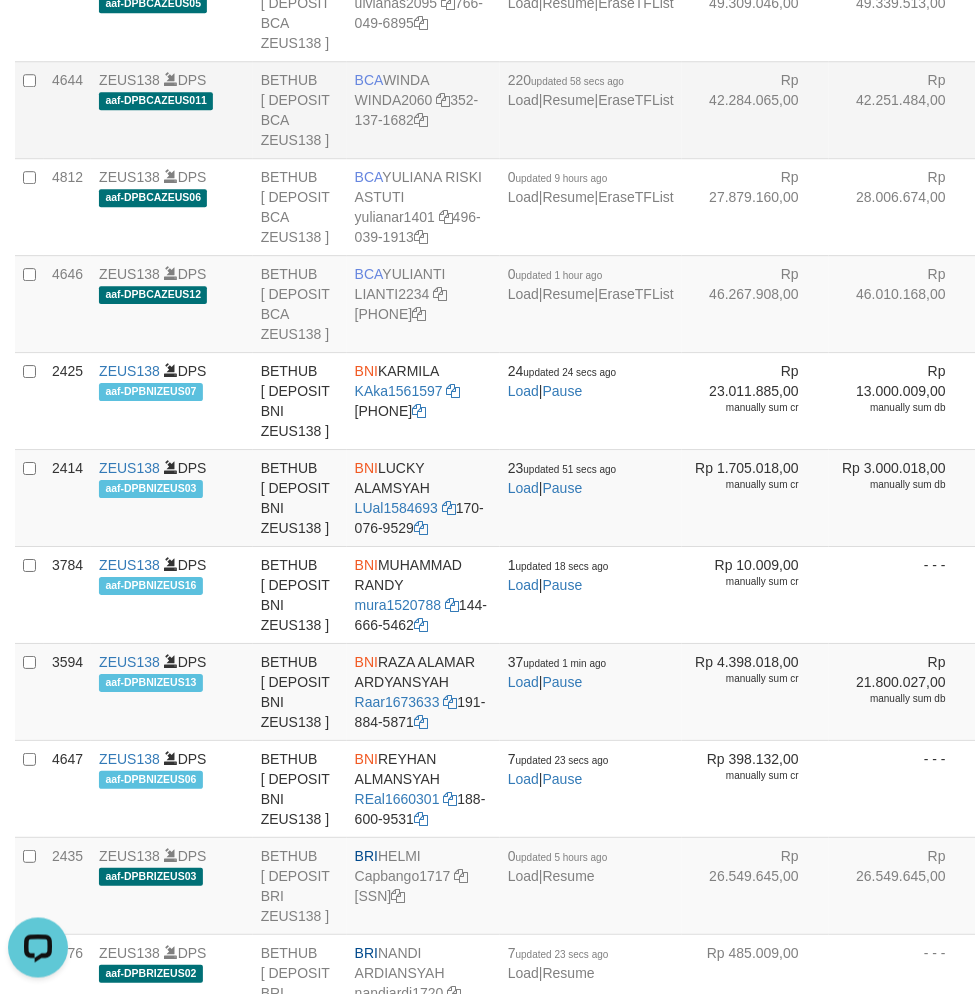 click on "BCA
WINDA
WINDA2060
352-137-1682" at bounding box center (423, 109) 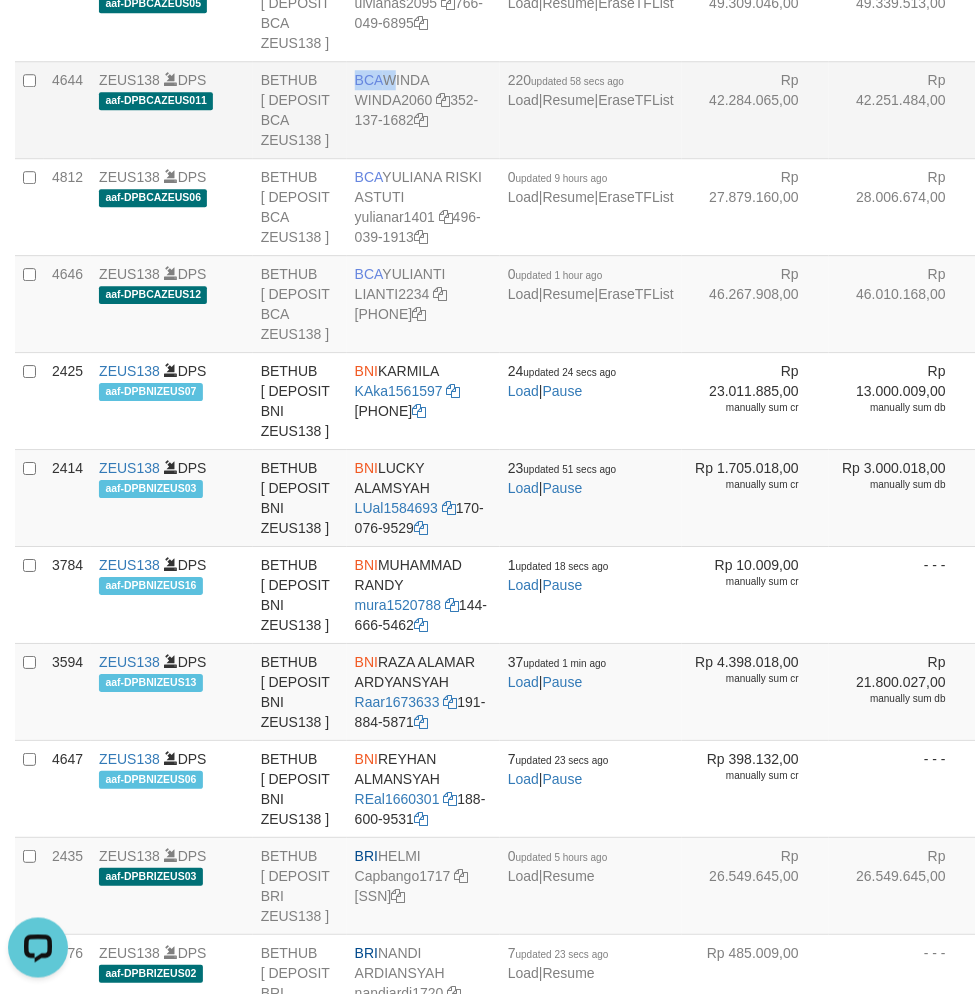 click on "BCA
WINDA
WINDA2060
352-137-1682" at bounding box center [423, 109] 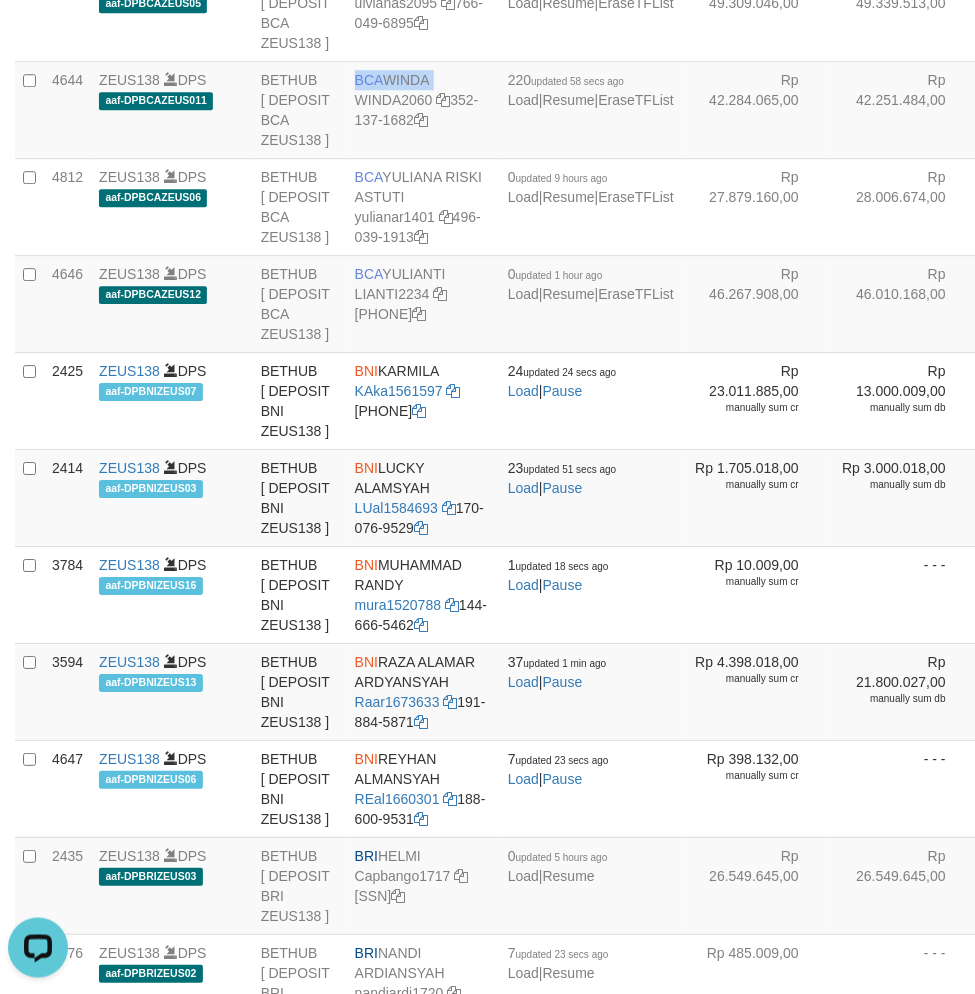 drag, startPoint x: 373, startPoint y: 445, endPoint x: 7, endPoint y: 483, distance: 367.96738 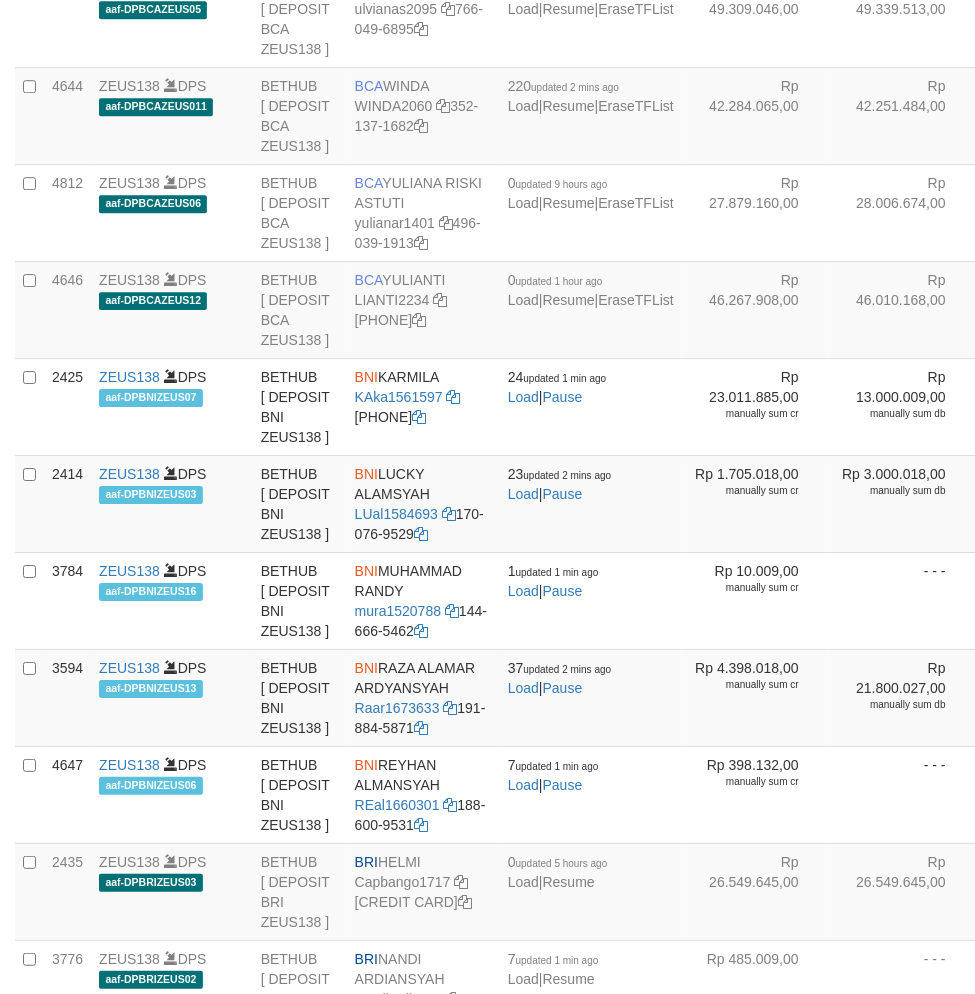 scroll, scrollTop: 3002, scrollLeft: 0, axis: vertical 